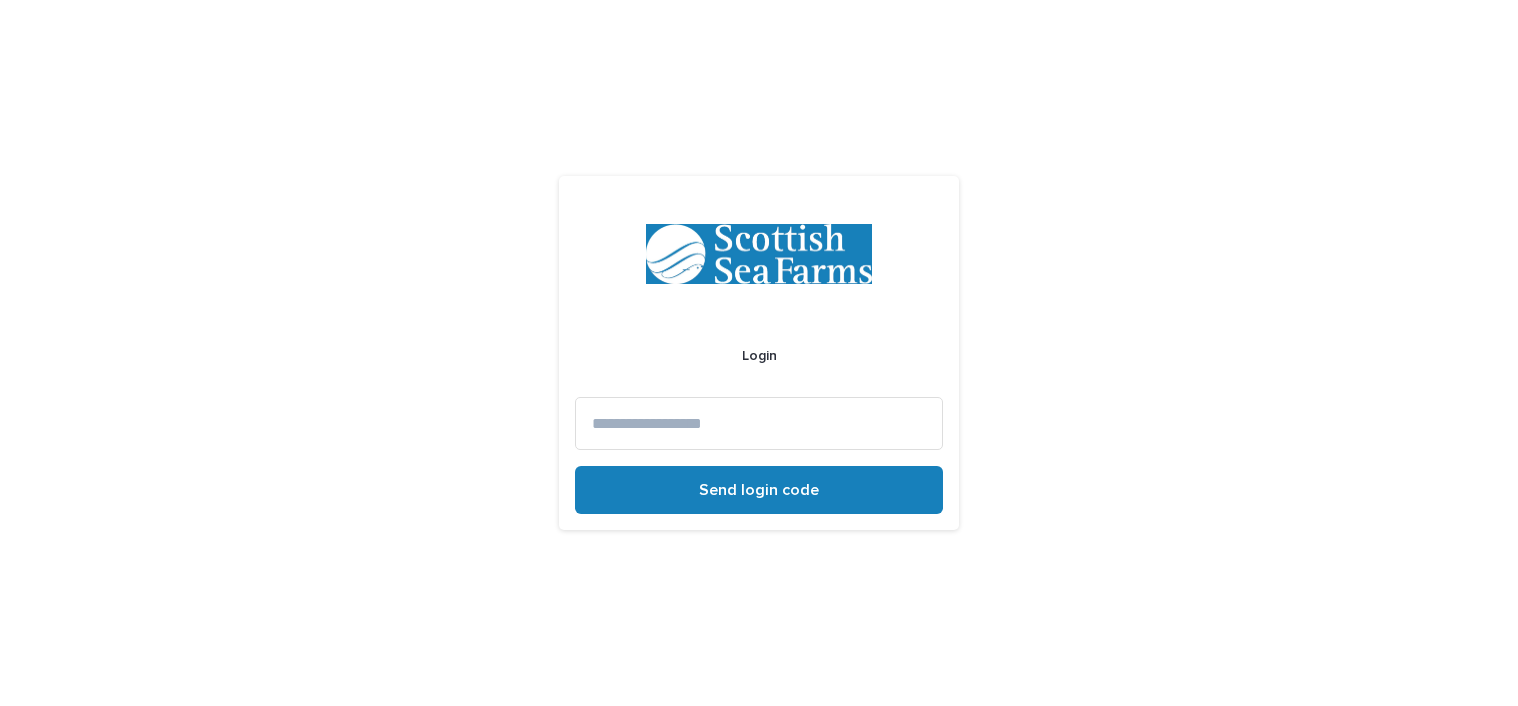 scroll, scrollTop: 0, scrollLeft: 0, axis: both 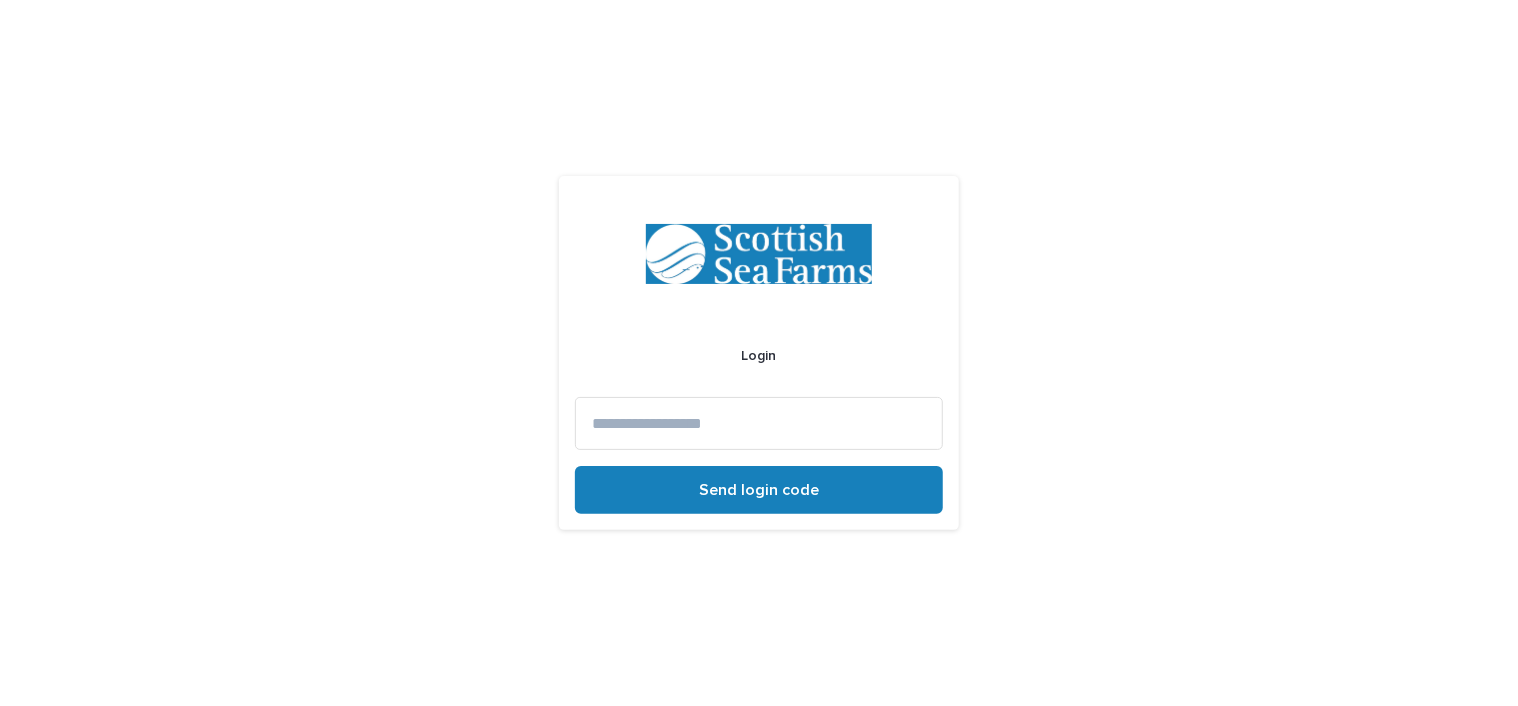 click at bounding box center [759, 423] 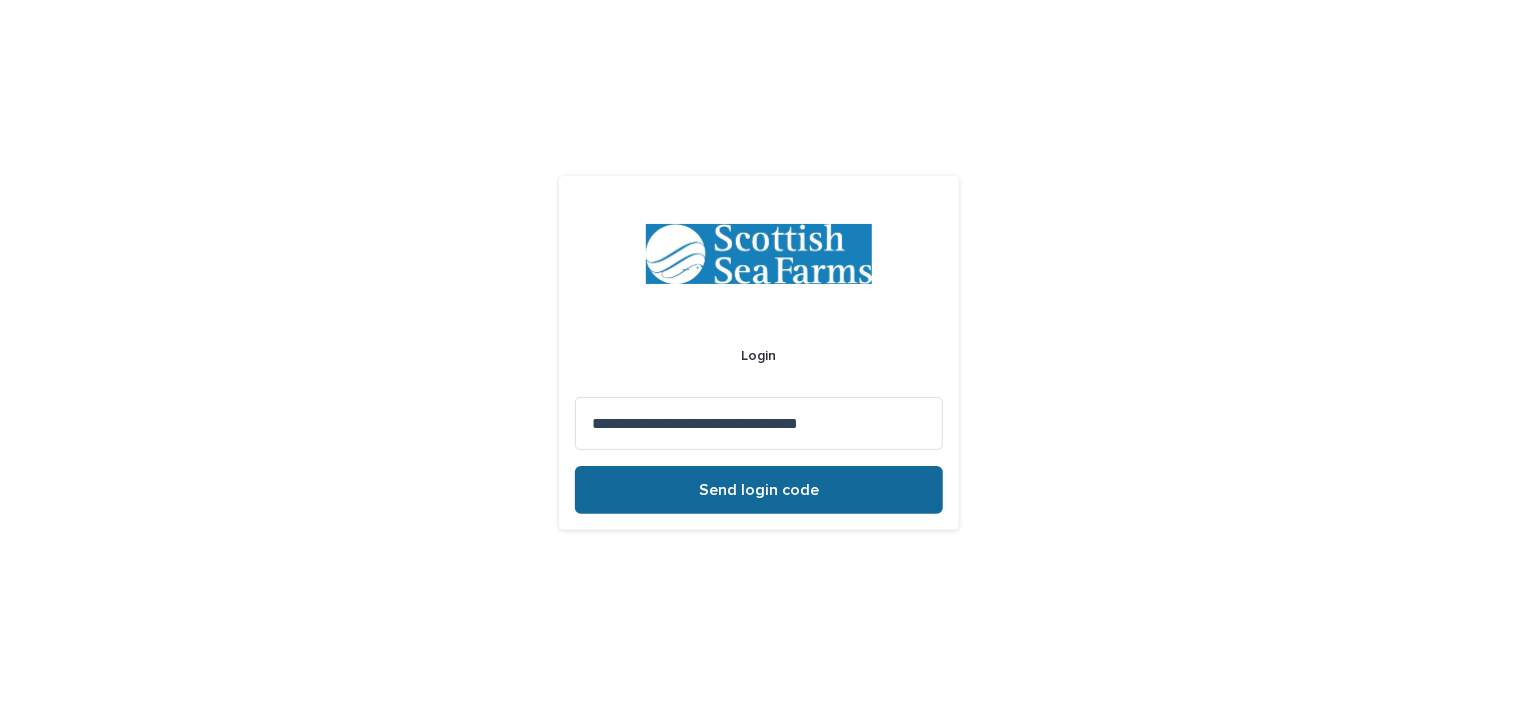 click on "Send login code" at bounding box center [759, 490] 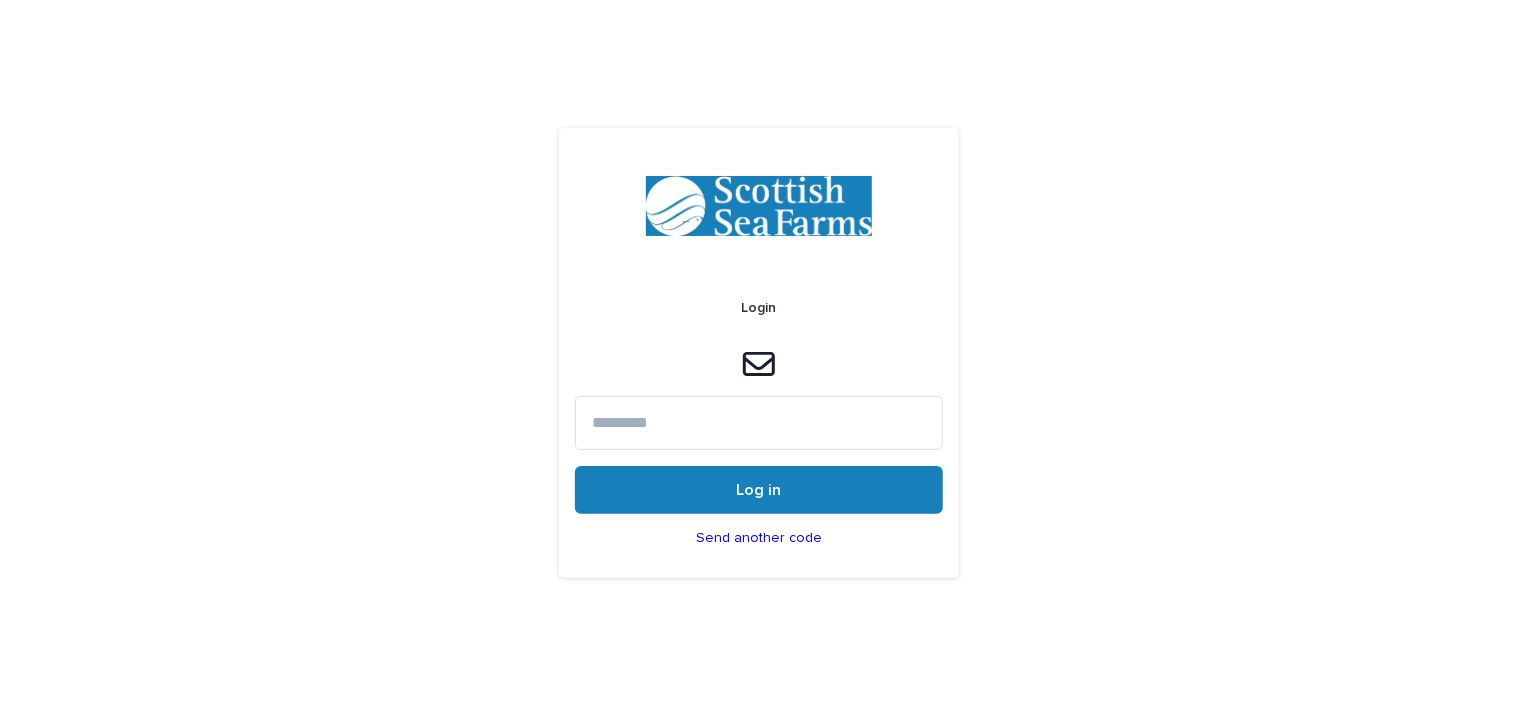 click at bounding box center [759, 422] 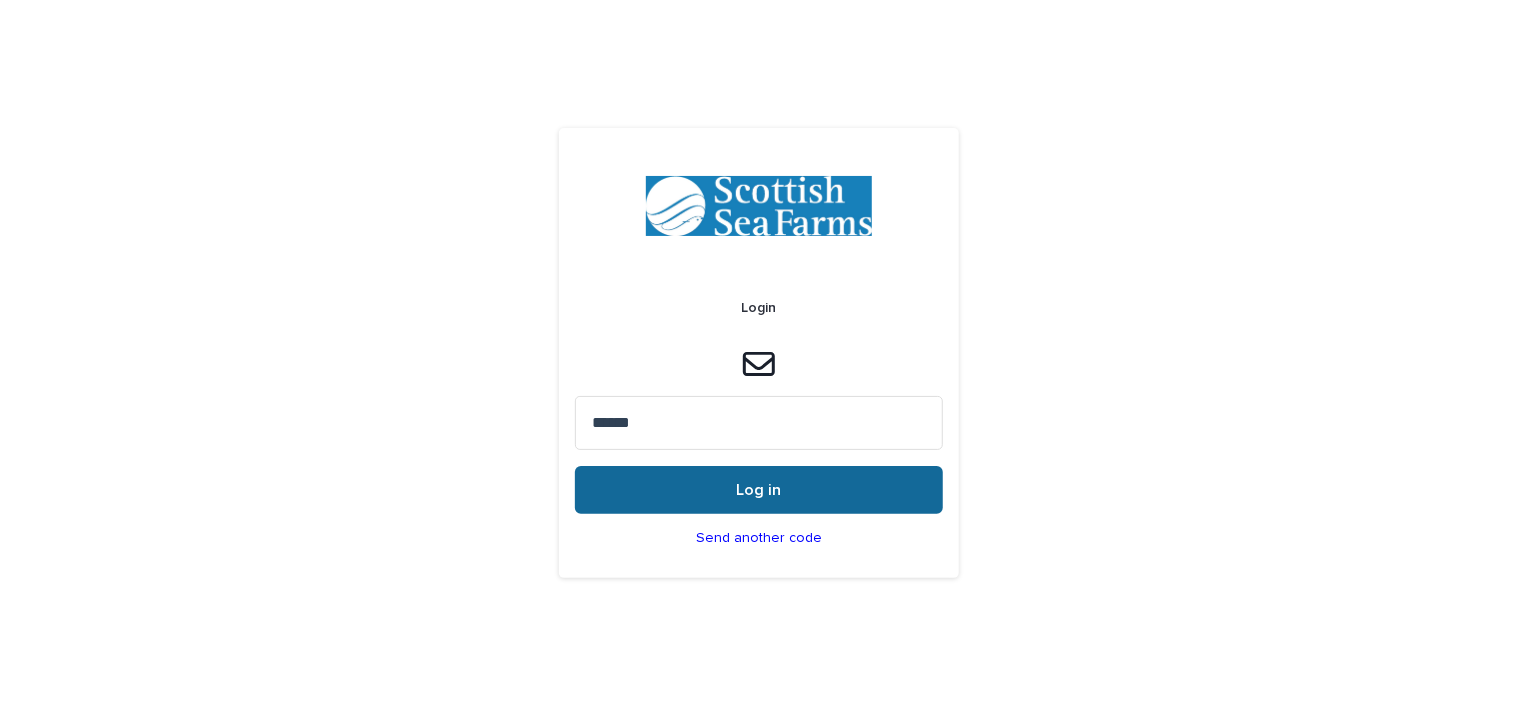 type on "******" 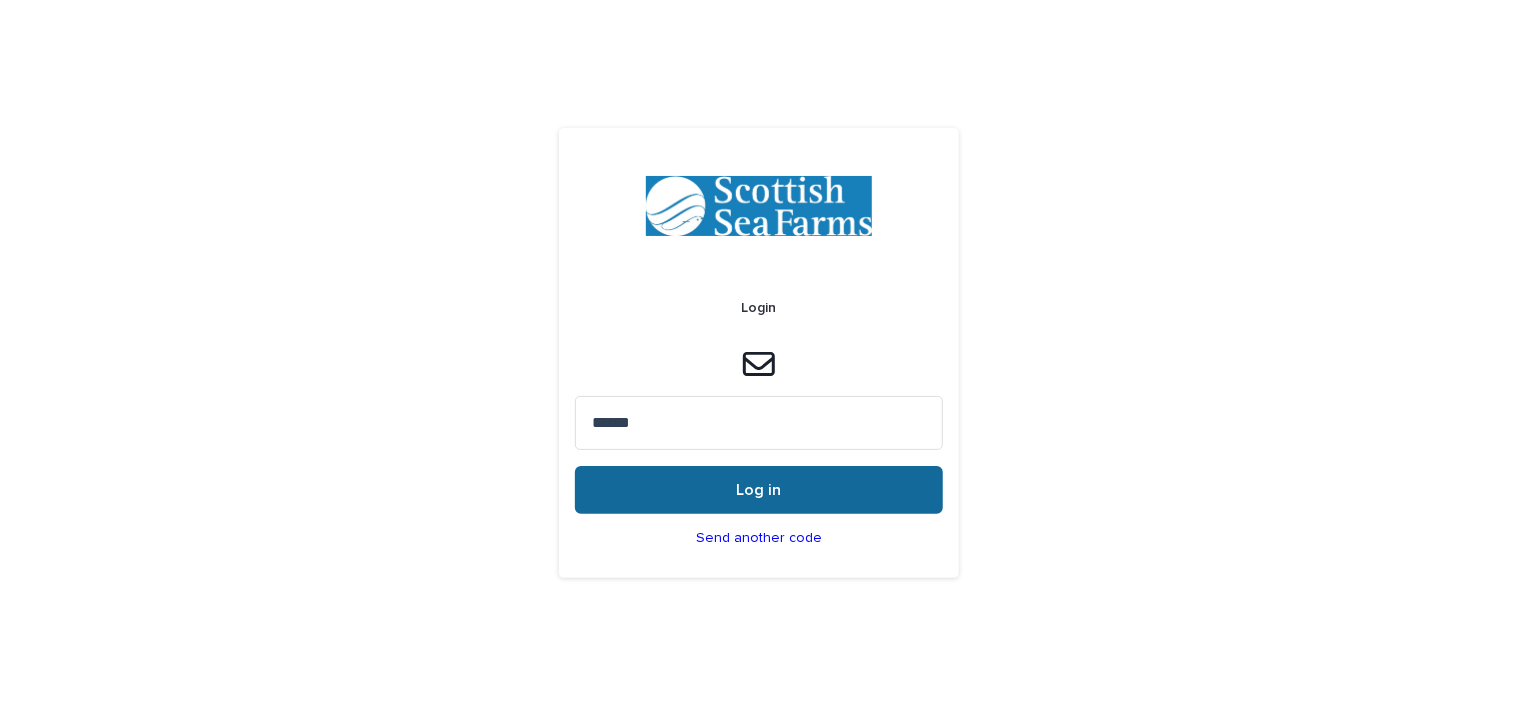click on "Log in" at bounding box center (759, 490) 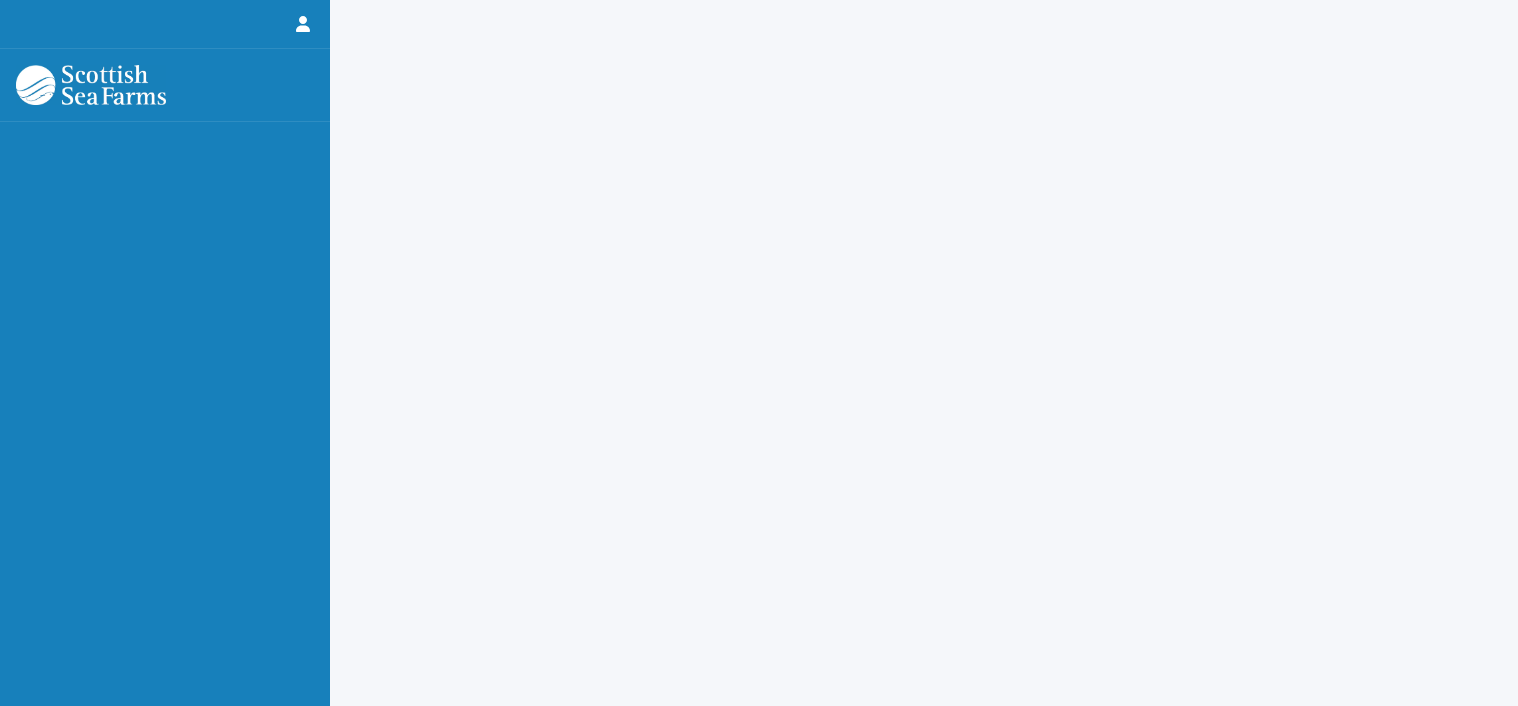scroll, scrollTop: 0, scrollLeft: 0, axis: both 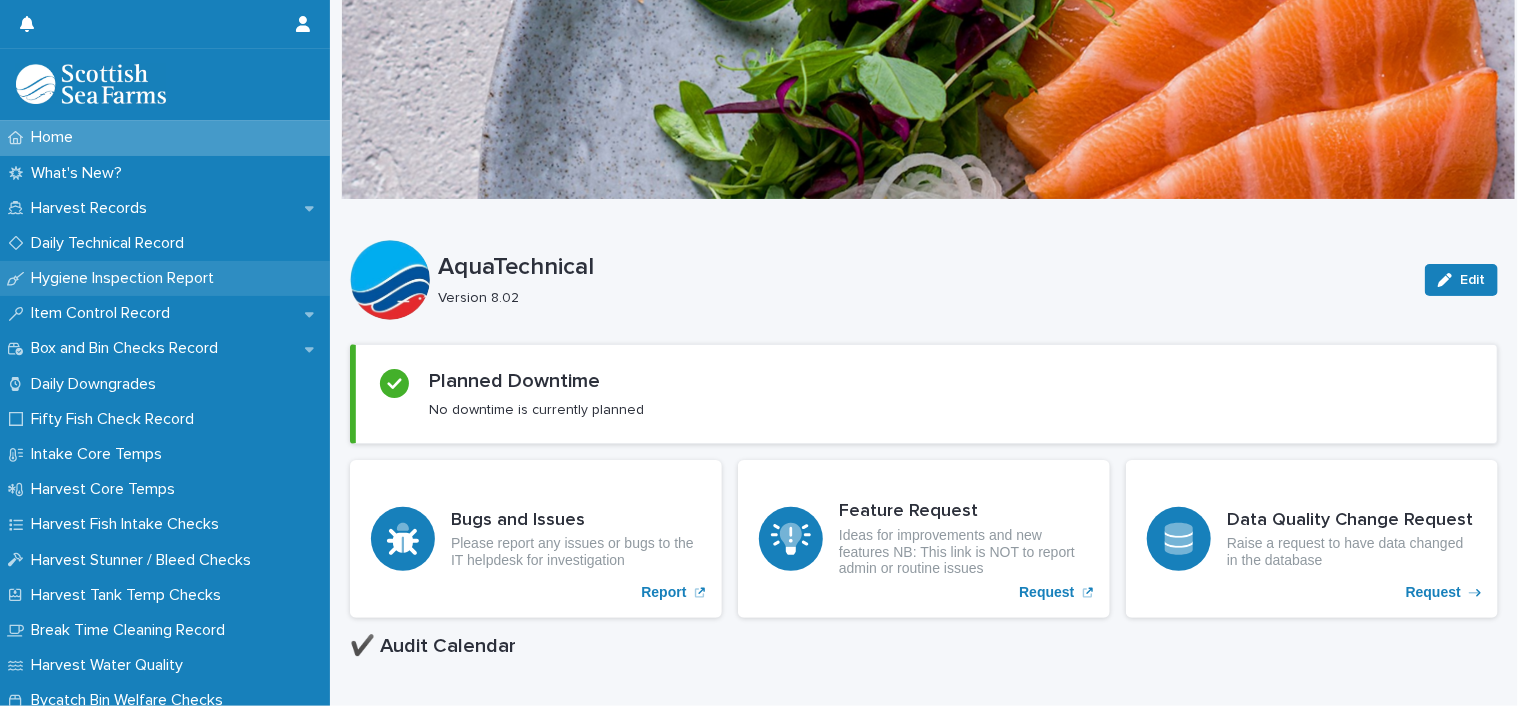 click on "Hygiene Inspection Report" at bounding box center [126, 278] 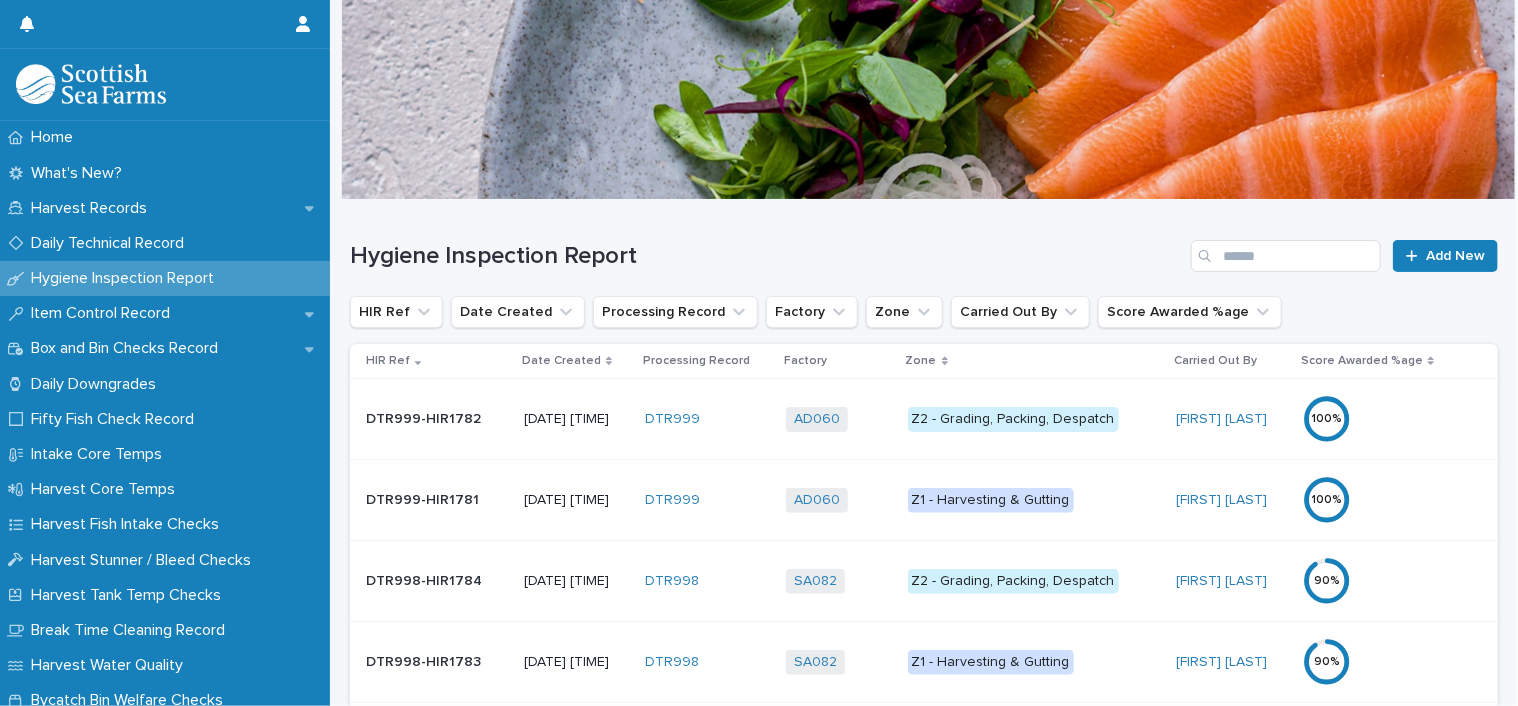 click on "Date Created" at bounding box center (561, 361) 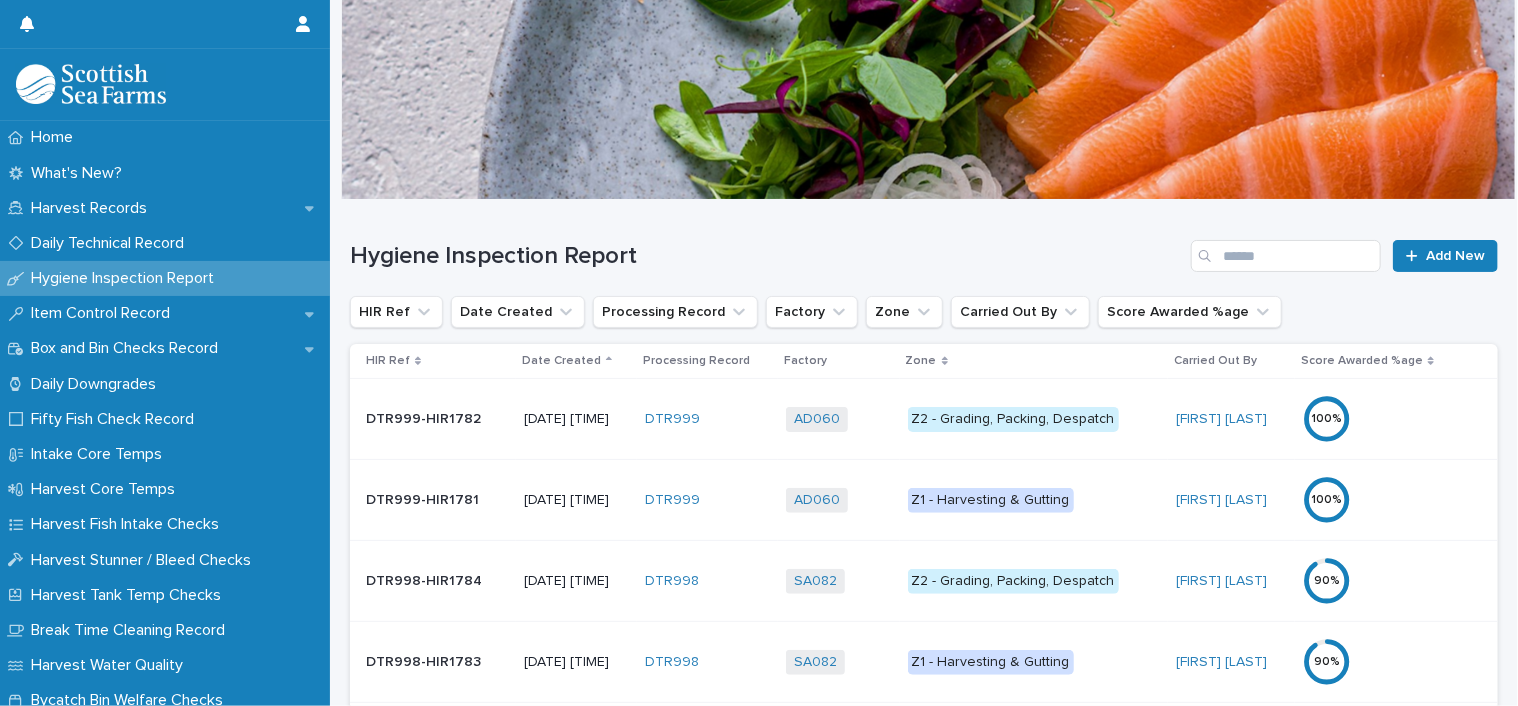 click on "Date Created" at bounding box center [561, 361] 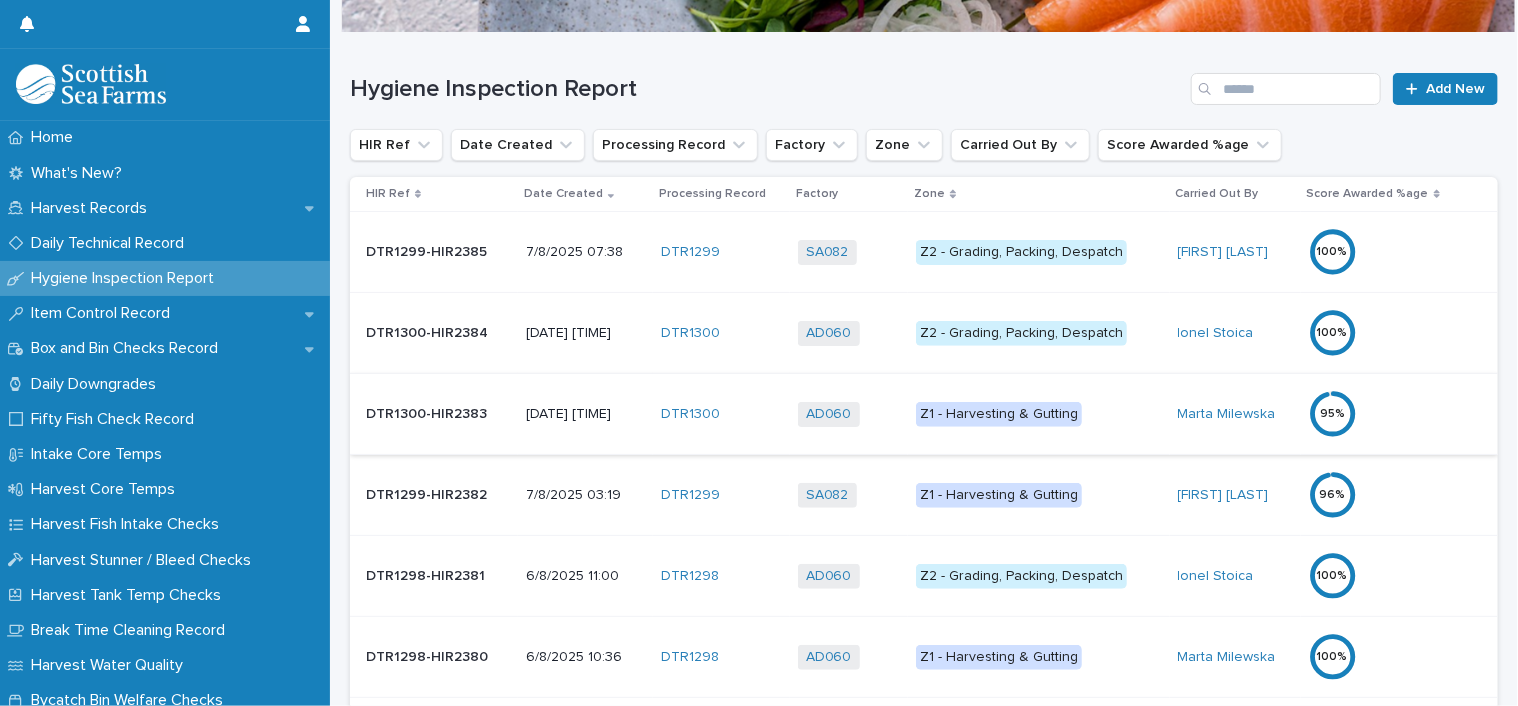scroll, scrollTop: 200, scrollLeft: 0, axis: vertical 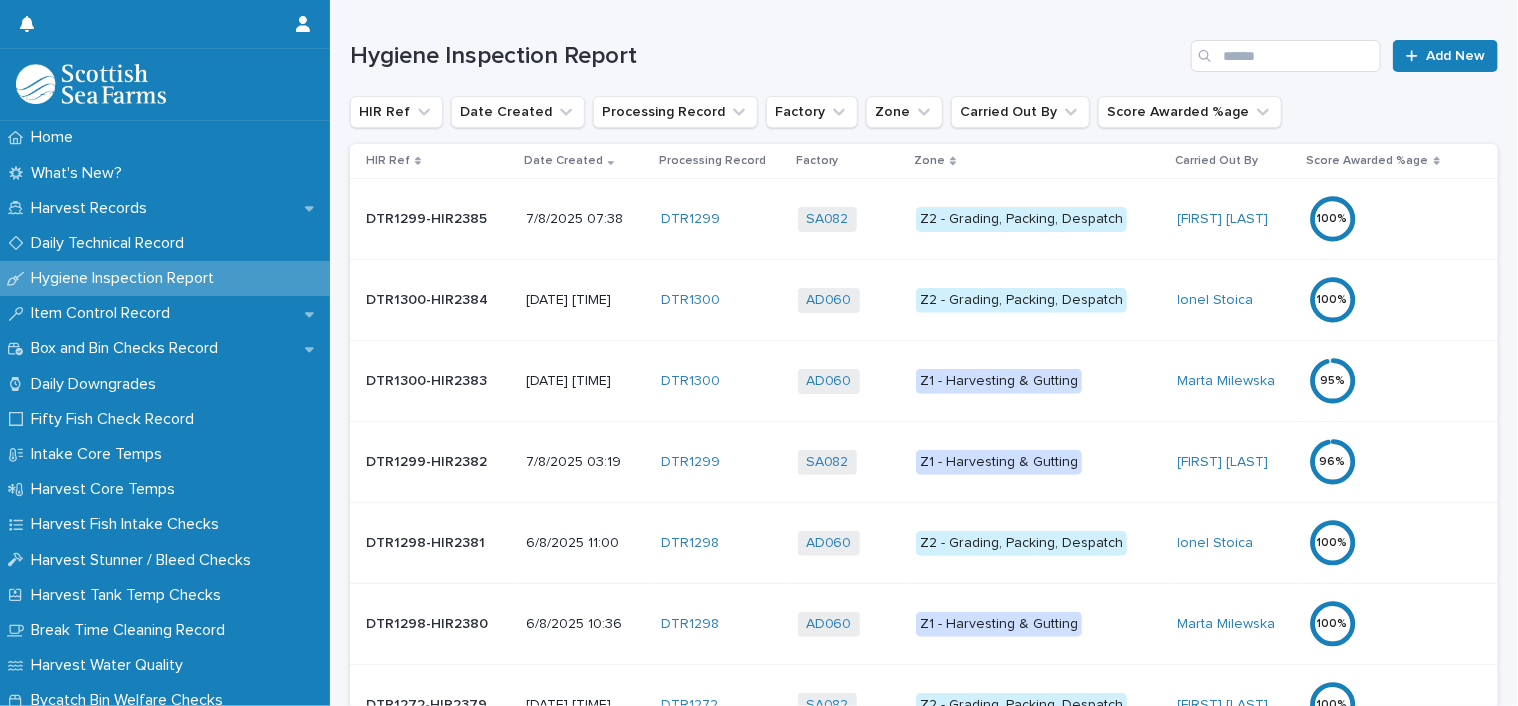 click on "Z1 - Harvesting & Gutting" at bounding box center [999, 462] 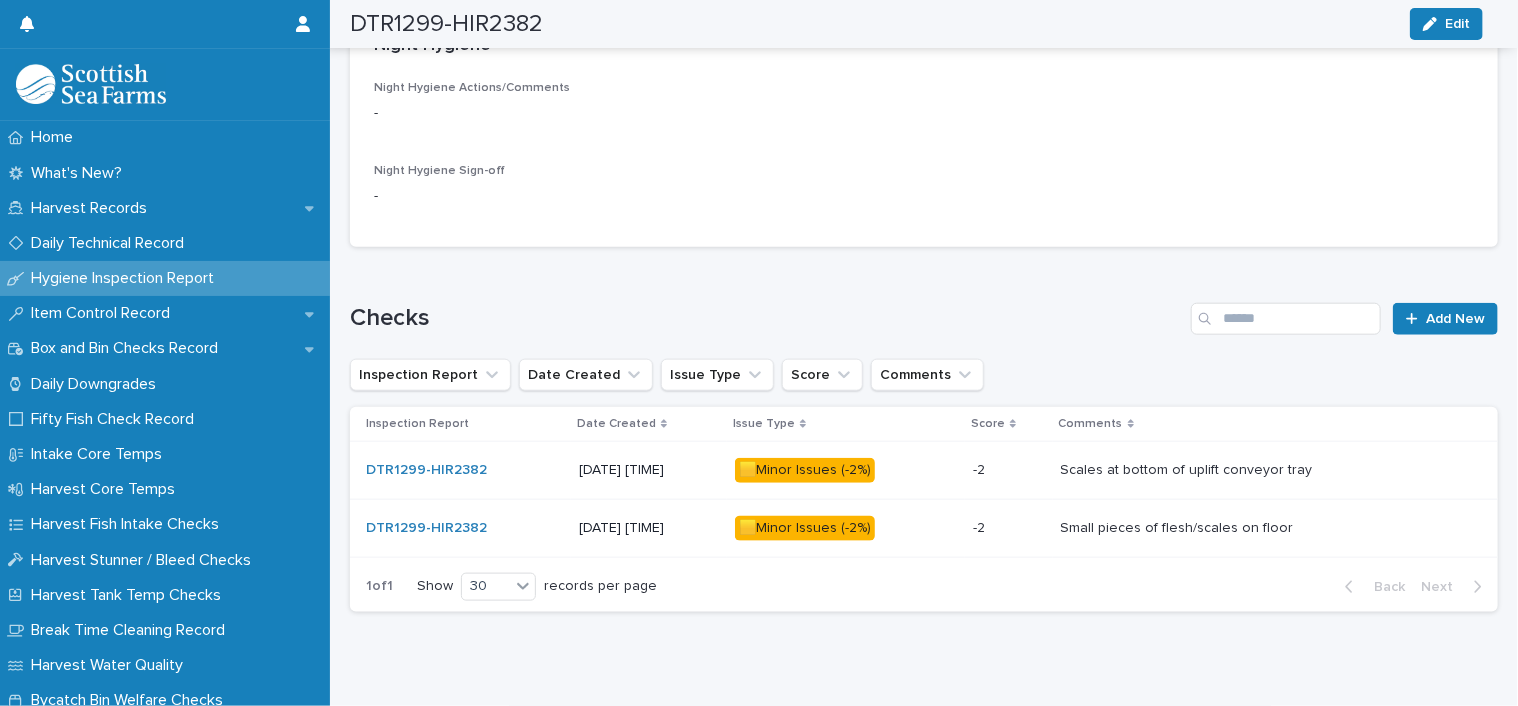 scroll, scrollTop: 894, scrollLeft: 0, axis: vertical 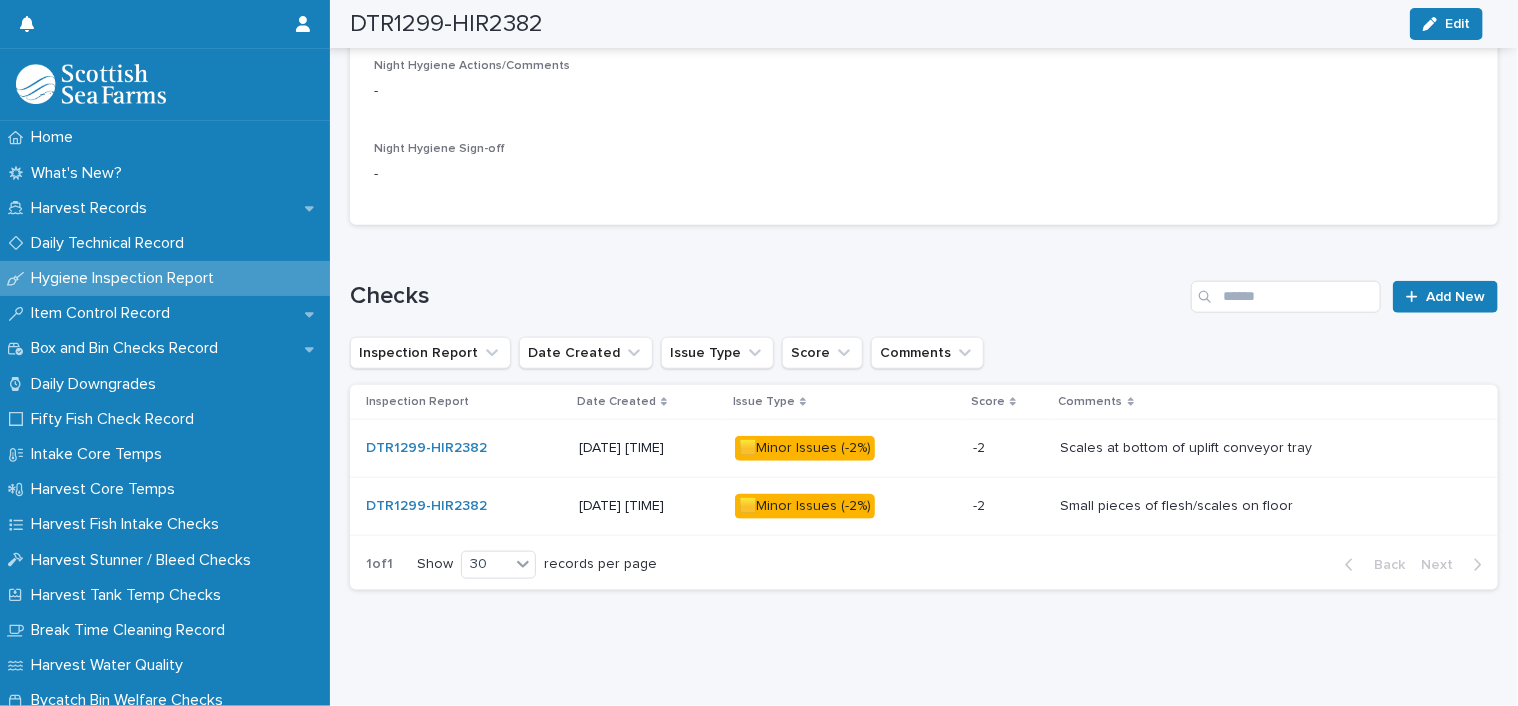 click on "🟨Minor Issues (-2%)" at bounding box center (805, 448) 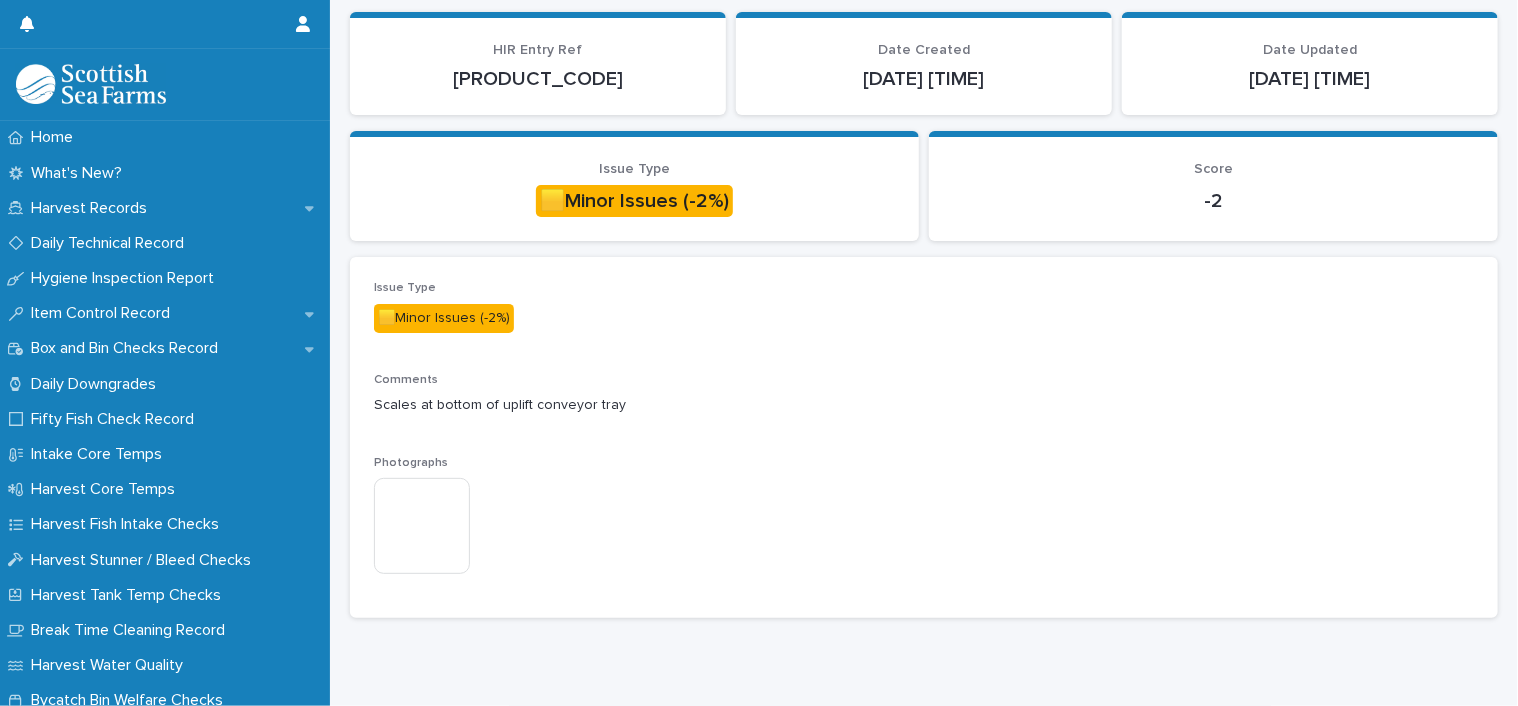 scroll, scrollTop: 176, scrollLeft: 0, axis: vertical 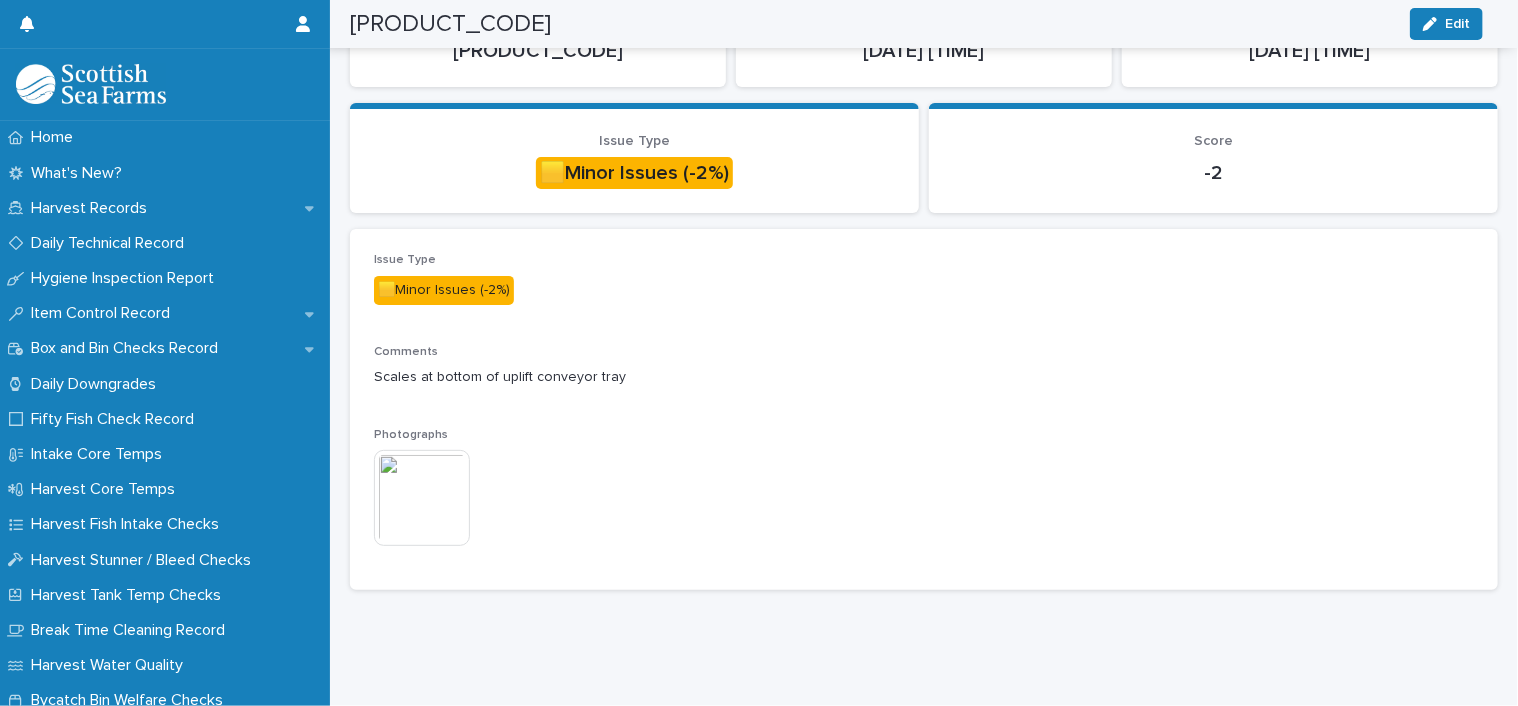 click at bounding box center (422, 498) 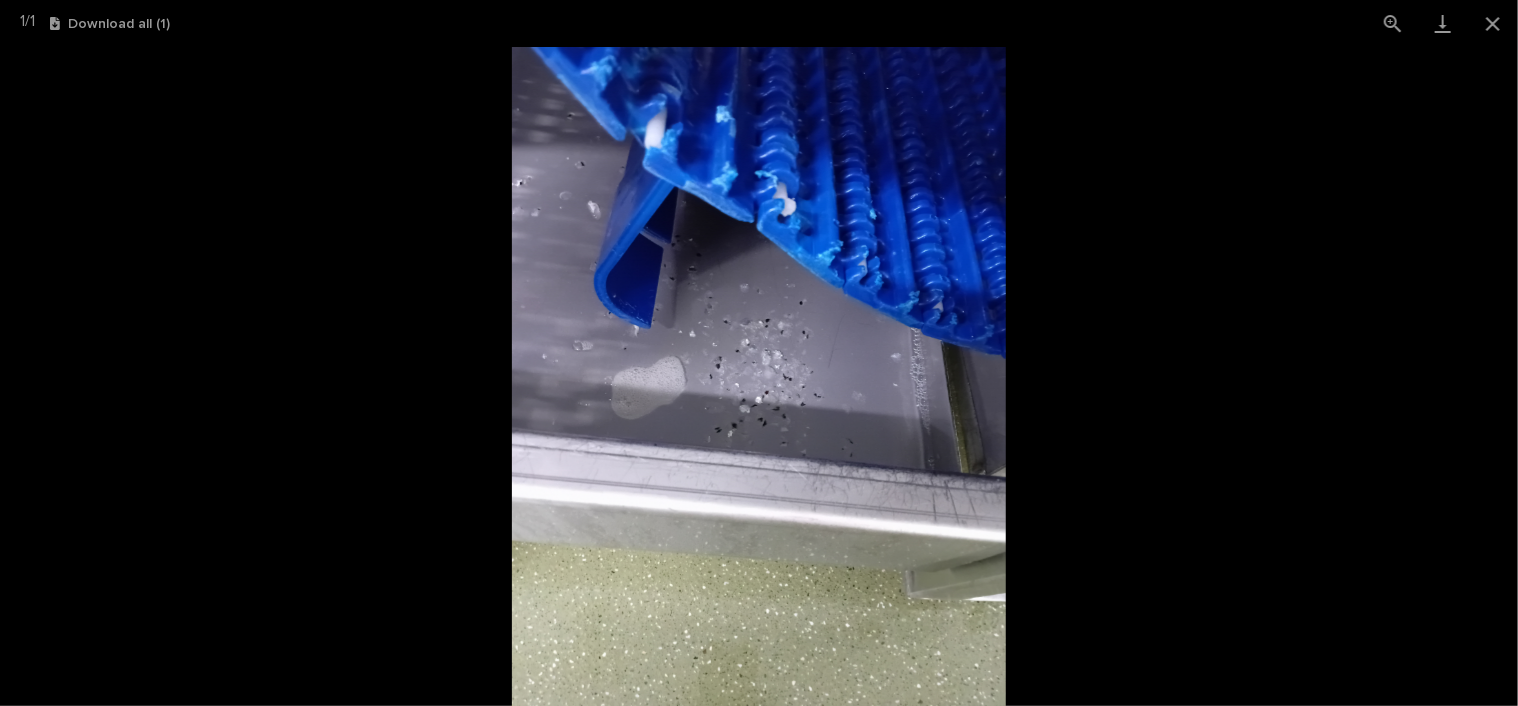 scroll, scrollTop: 176, scrollLeft: 0, axis: vertical 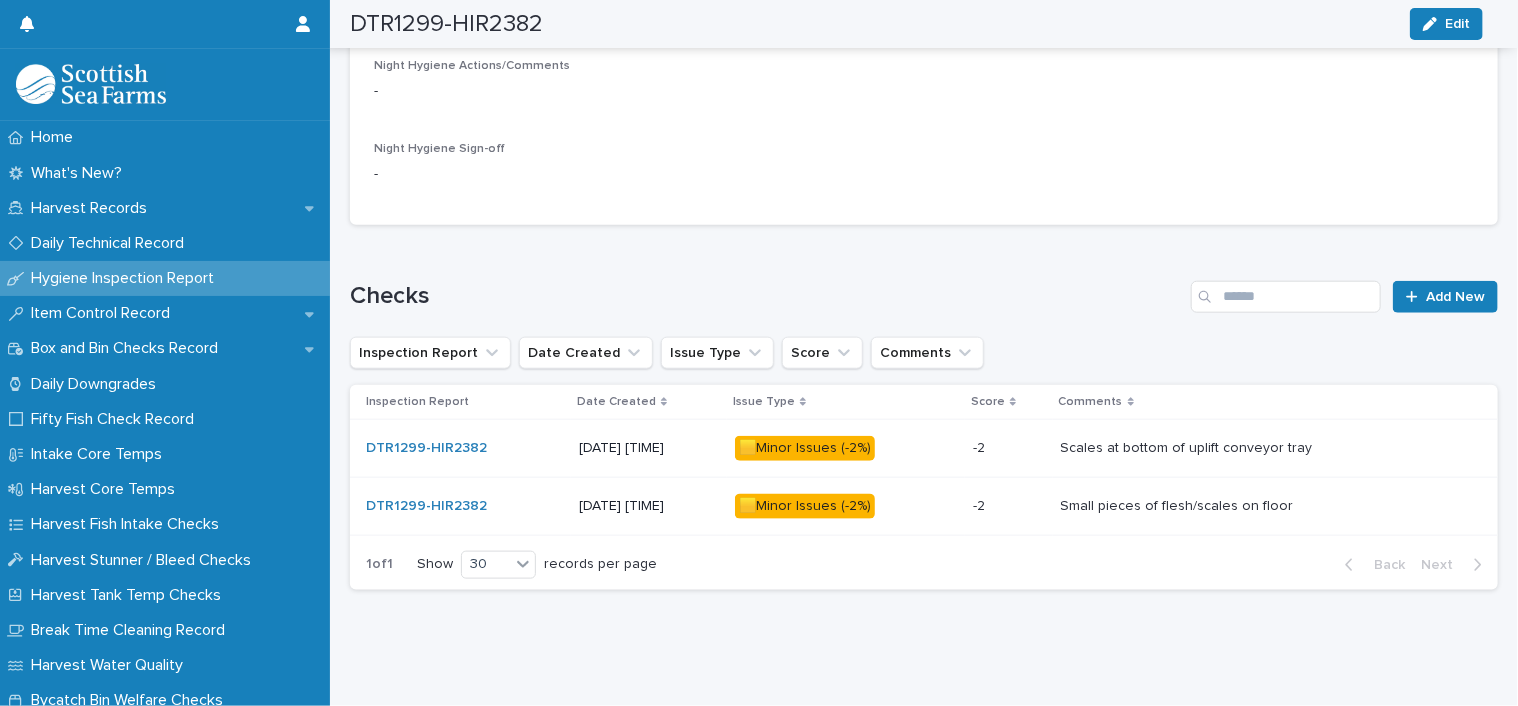 click on "🟨Minor Issues (-2%)" at bounding box center (805, 506) 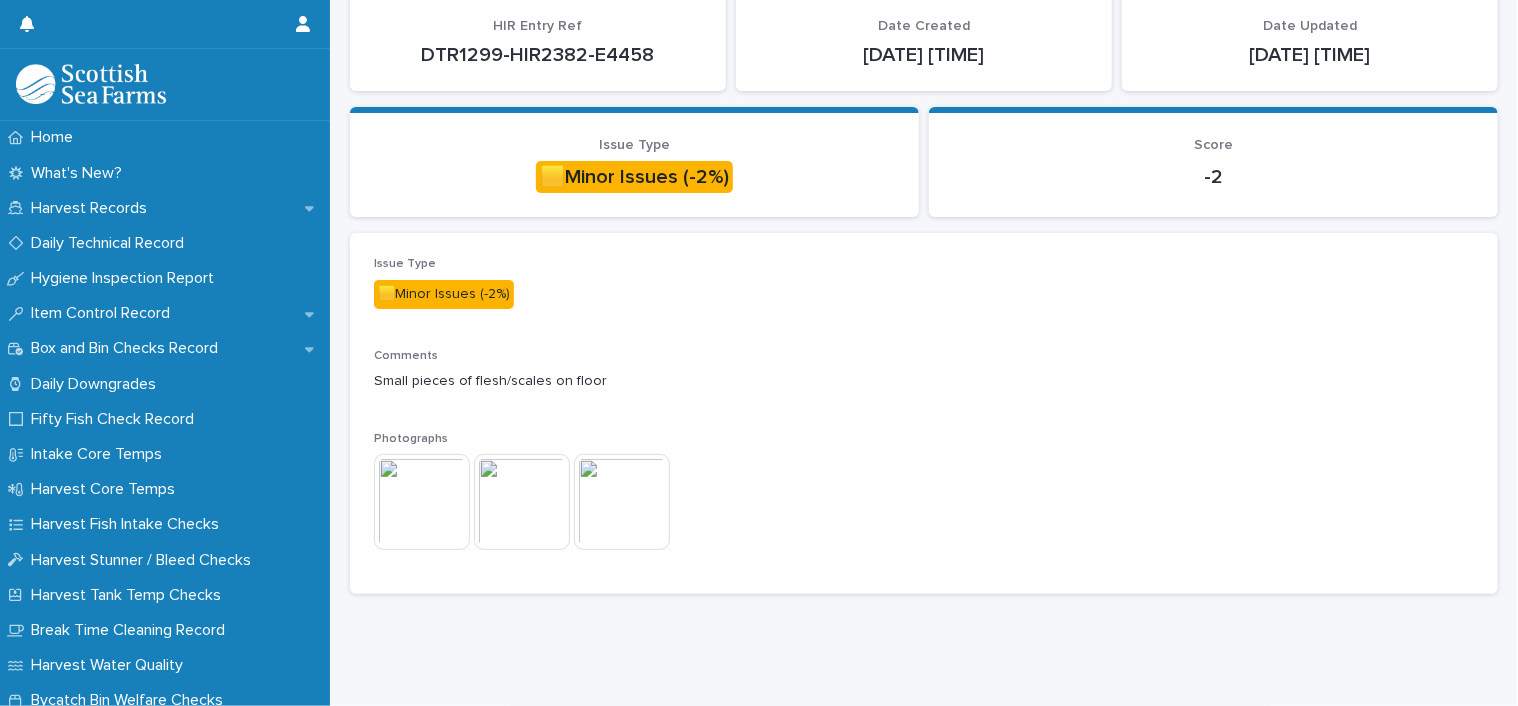 scroll, scrollTop: 176, scrollLeft: 0, axis: vertical 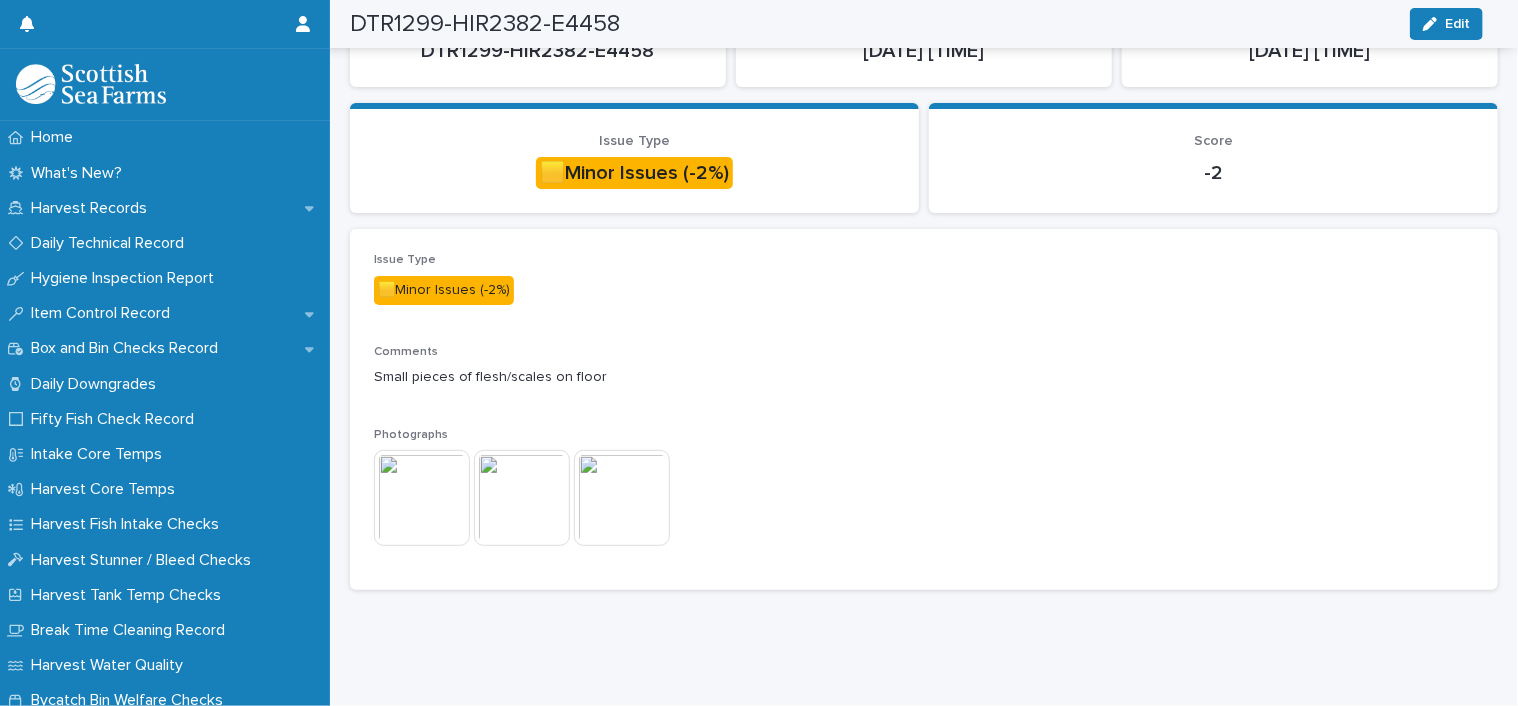 click at bounding box center [422, 498] 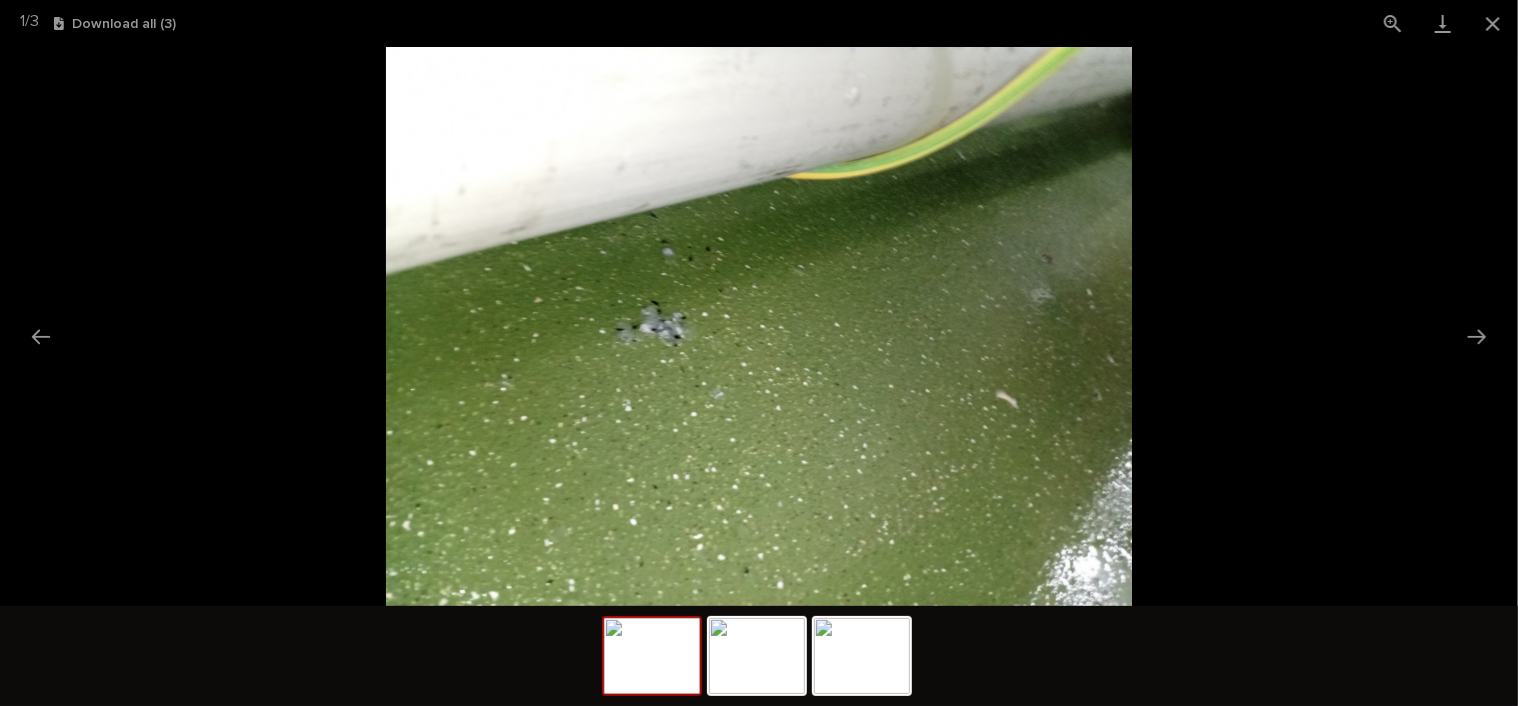 scroll, scrollTop: 176, scrollLeft: 0, axis: vertical 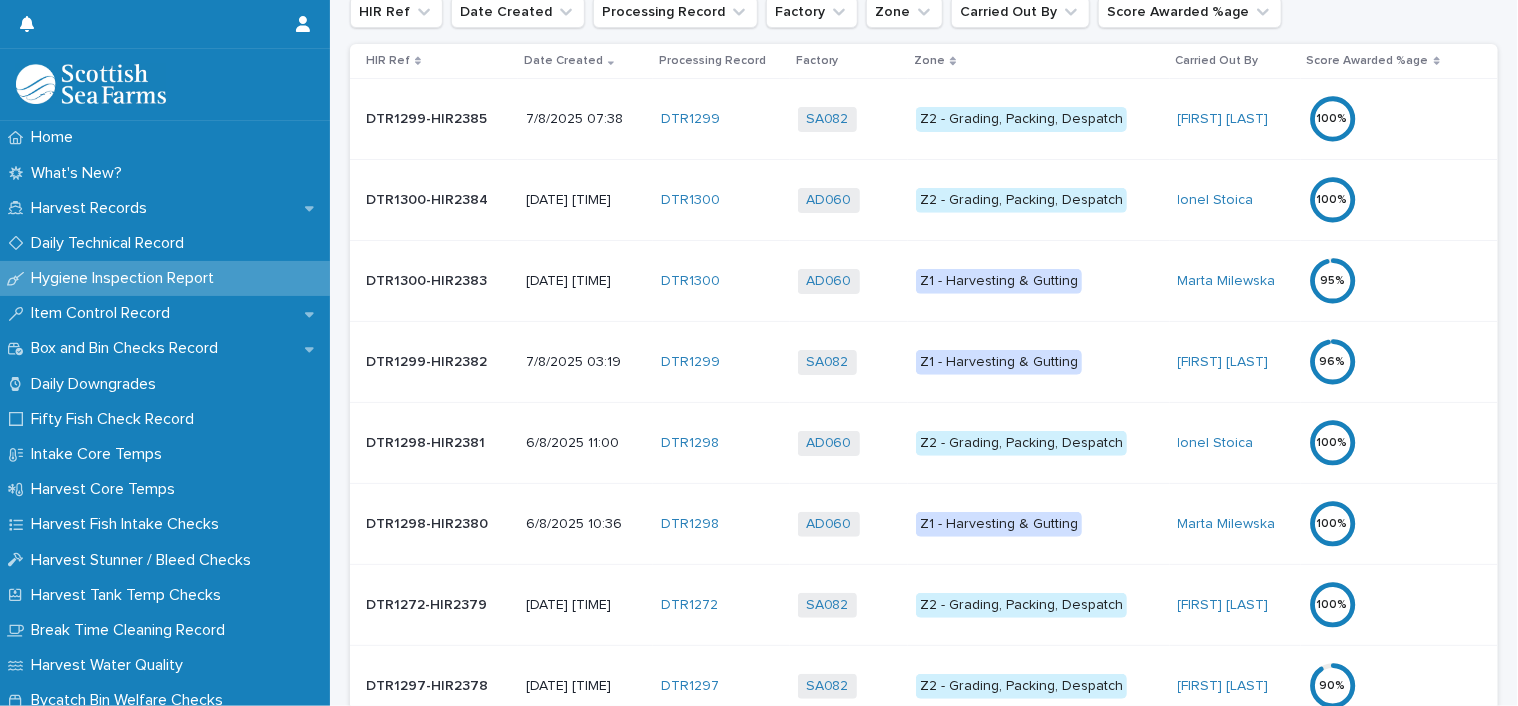 click on "Z1 - Harvesting & Gutting" at bounding box center [999, 362] 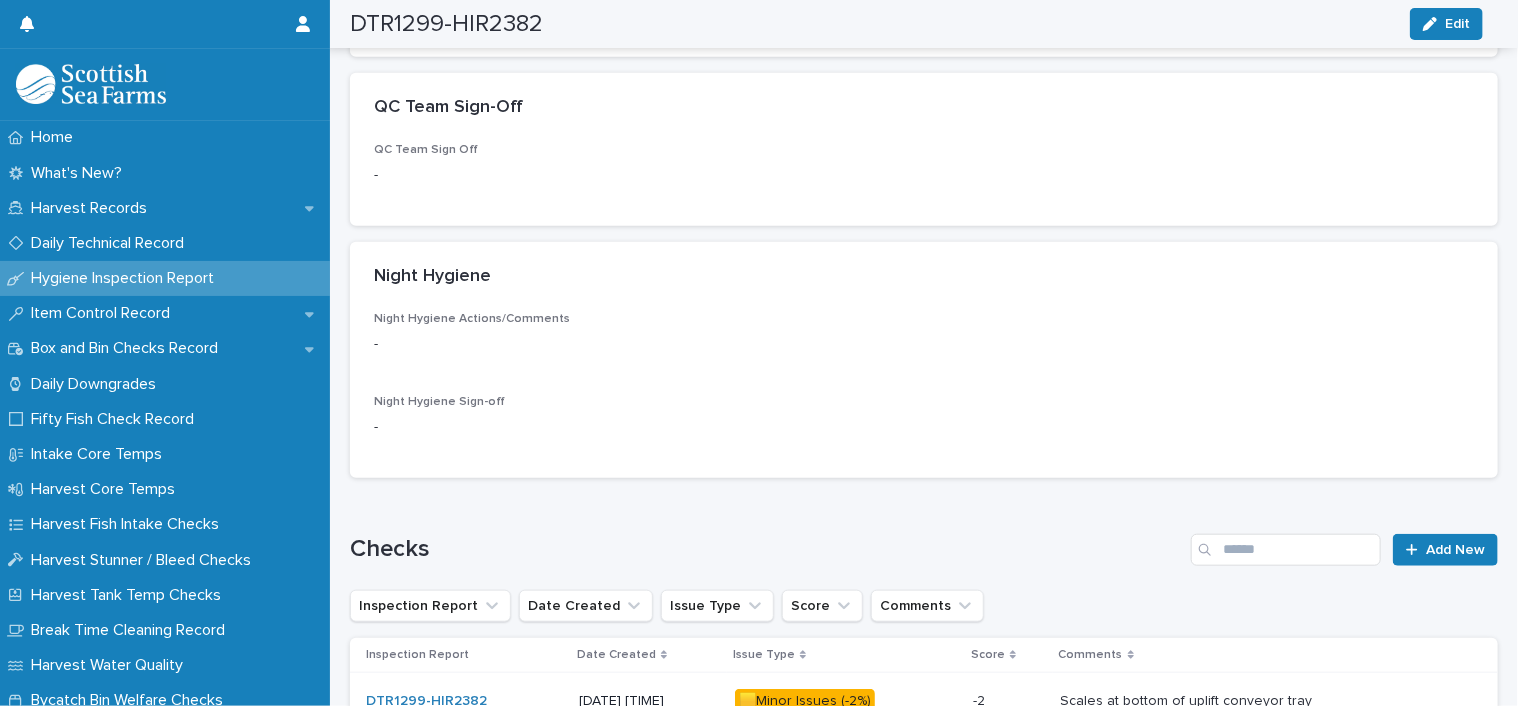 scroll, scrollTop: 894, scrollLeft: 0, axis: vertical 